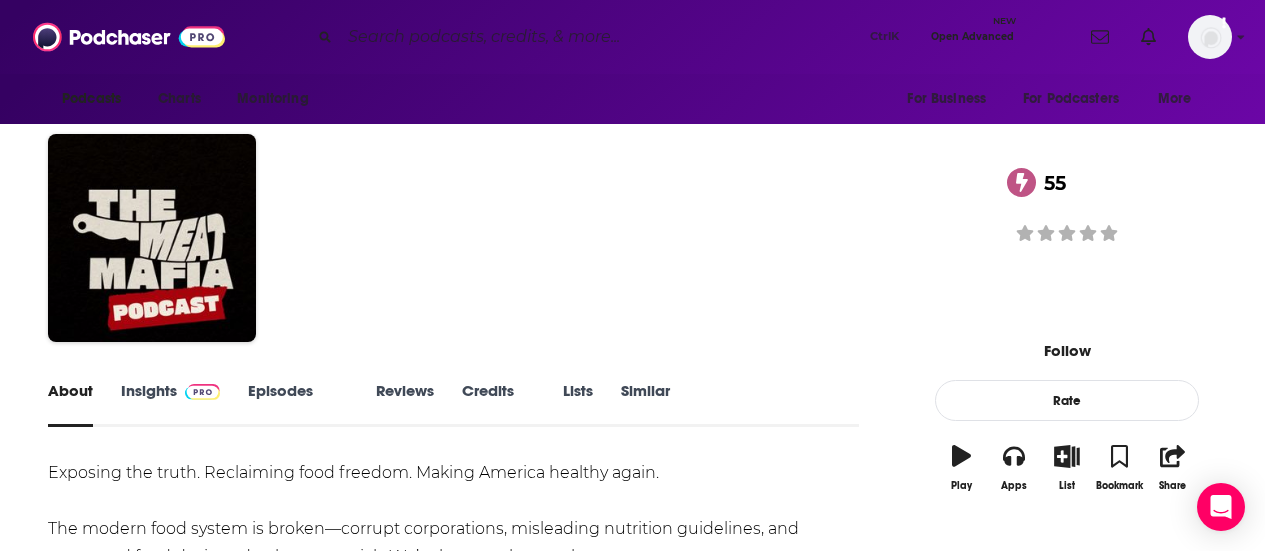 click at bounding box center [601, 37] 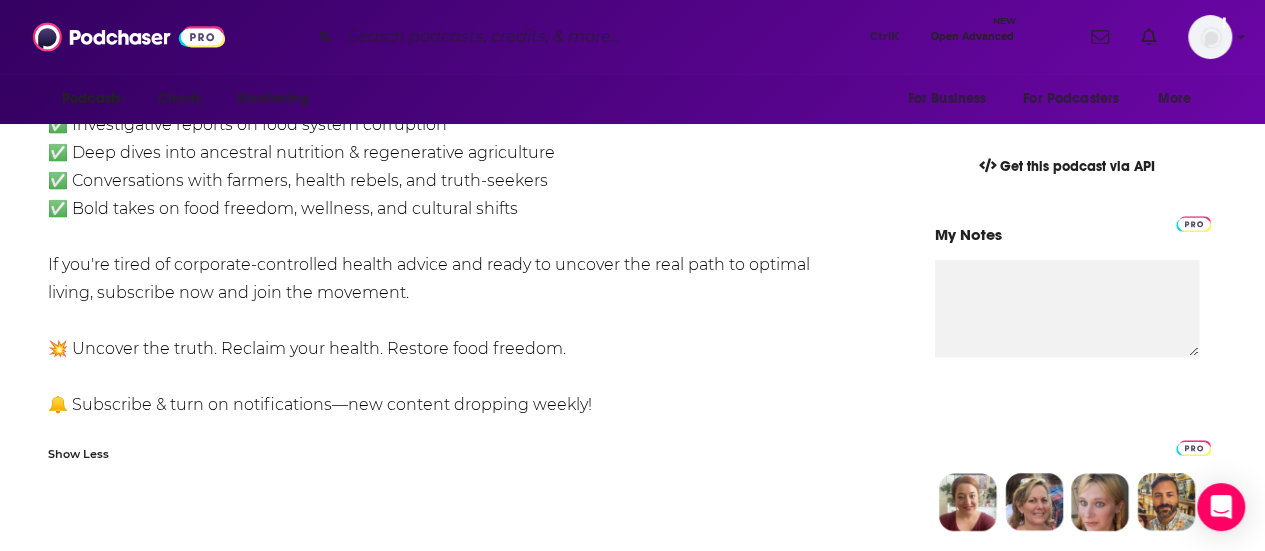 scroll, scrollTop: 0, scrollLeft: 0, axis: both 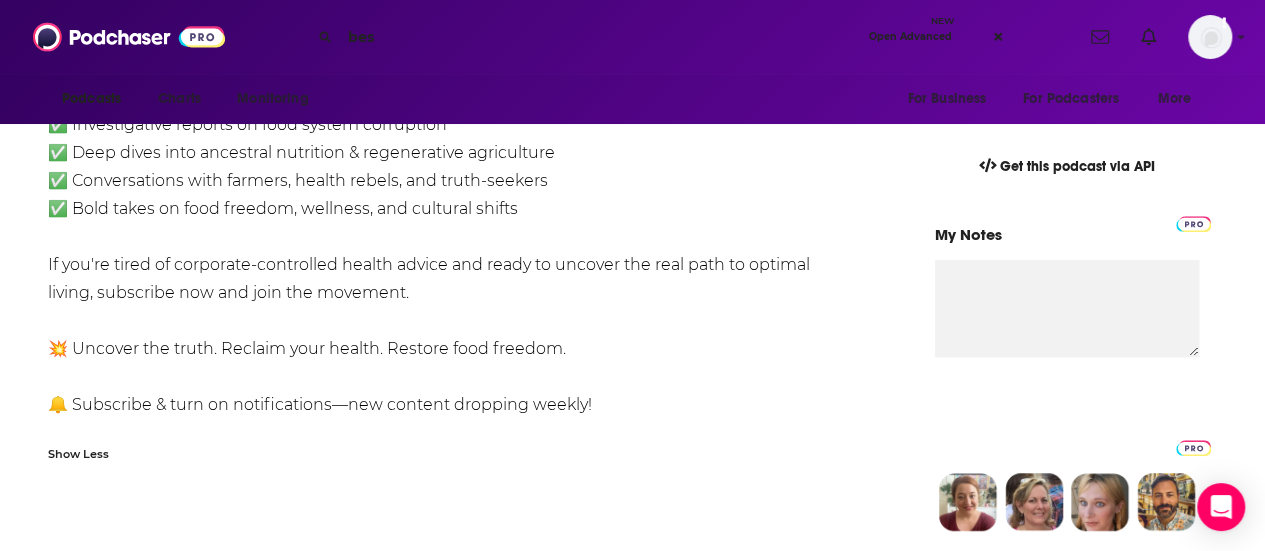 type on "best" 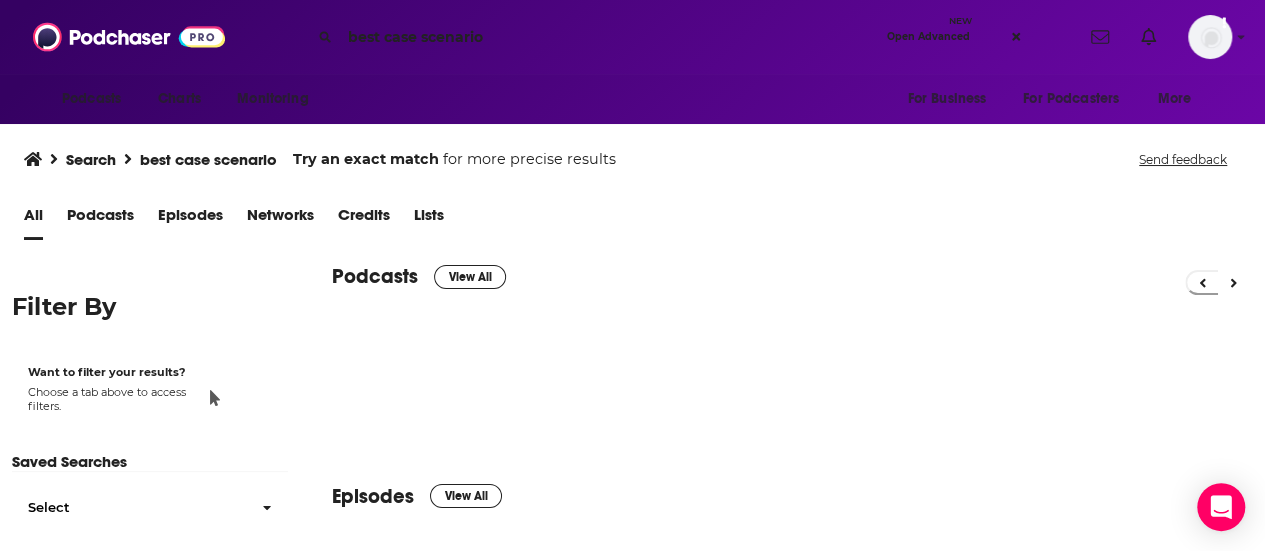 scroll, scrollTop: 0, scrollLeft: 0, axis: both 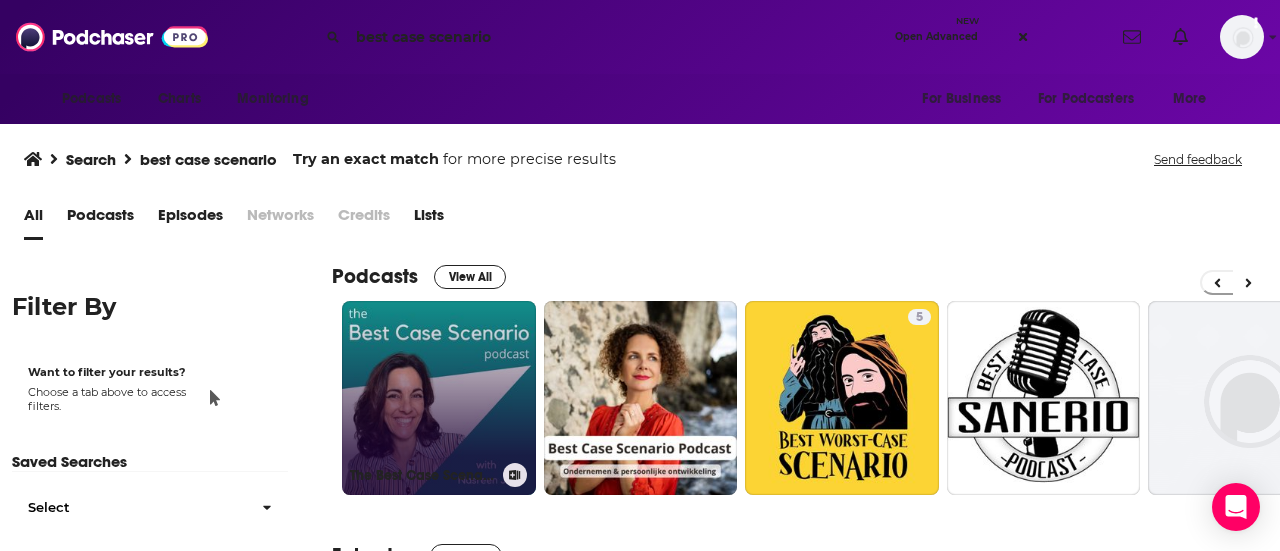 click on "The Best Case Scenario podcast" at bounding box center [439, 398] 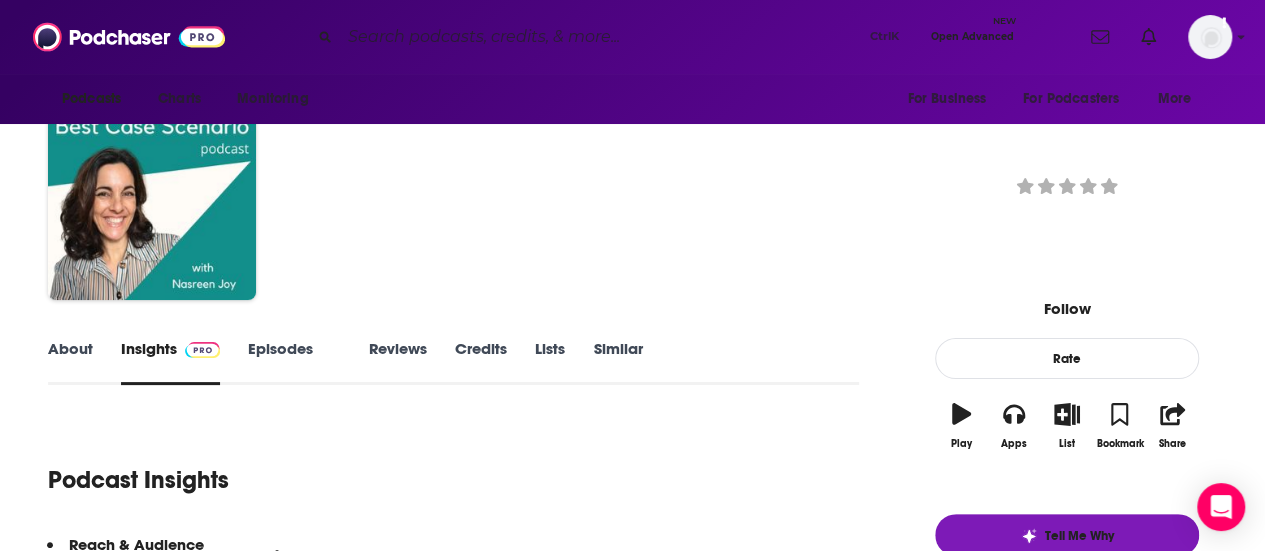 scroll, scrollTop: 0, scrollLeft: 0, axis: both 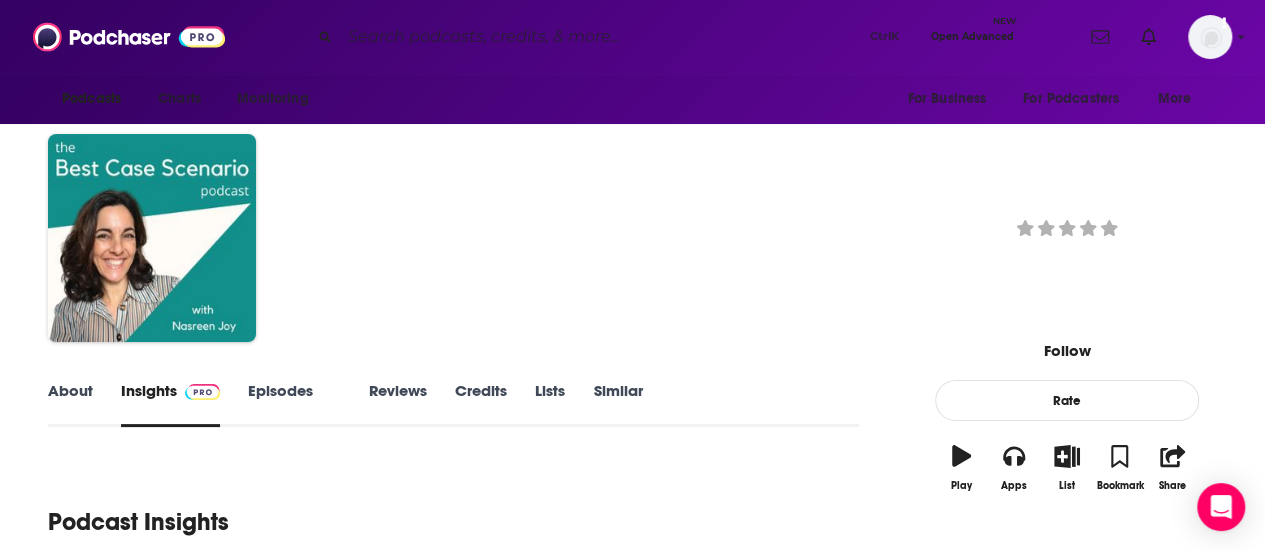click at bounding box center (601, 37) 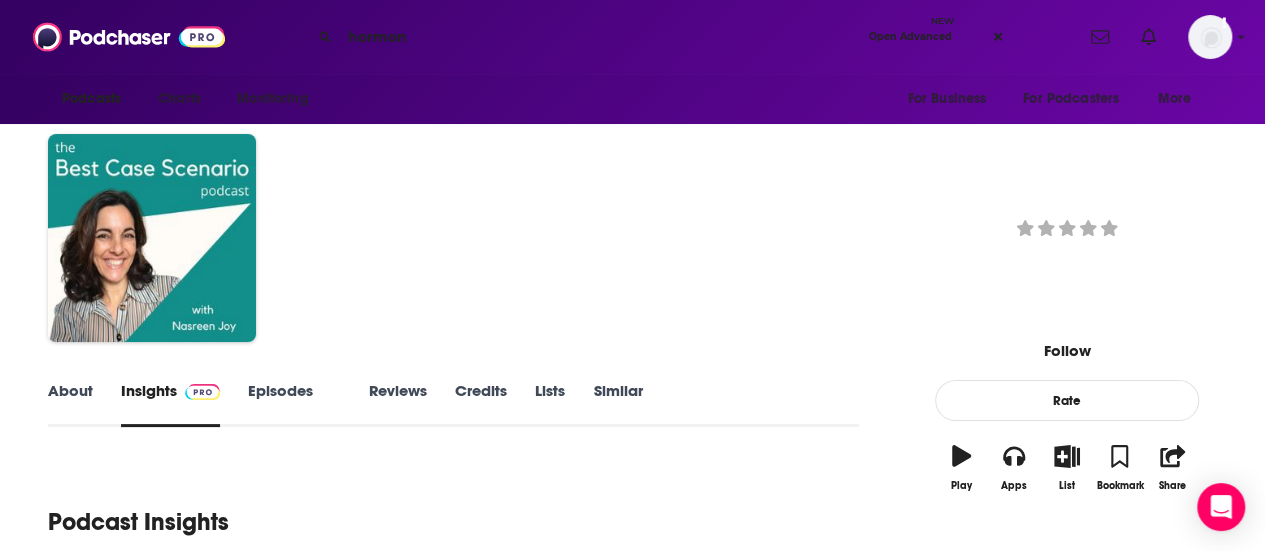 type on "hormone" 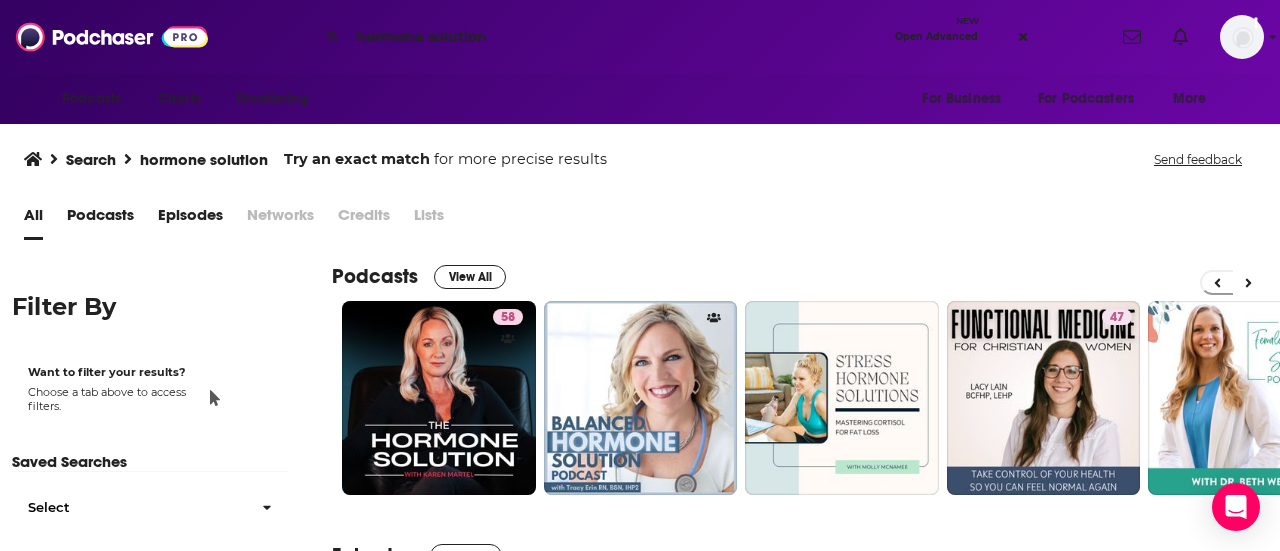 click on "hormone solution" at bounding box center (617, 37) 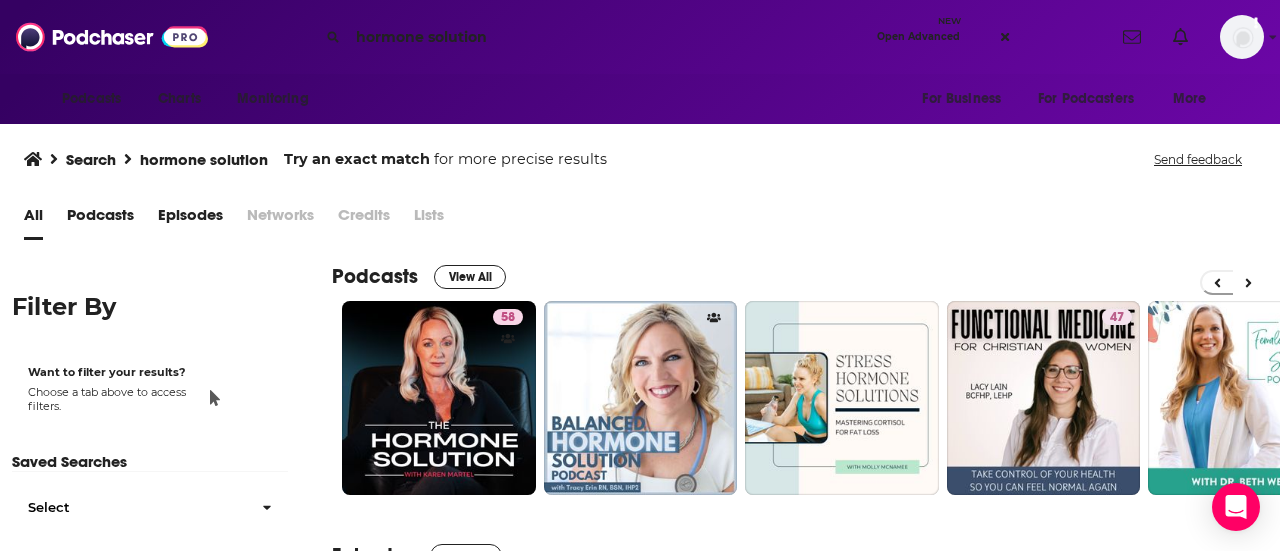 click on "hormone solution" at bounding box center [608, 37] 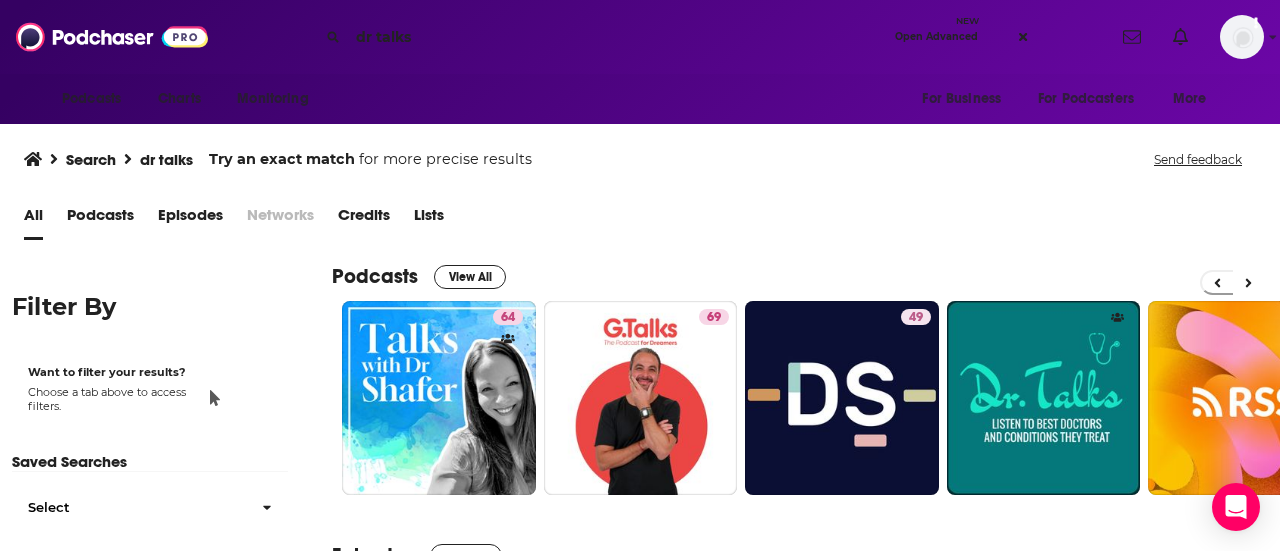 click on "dr talks" at bounding box center [617, 37] 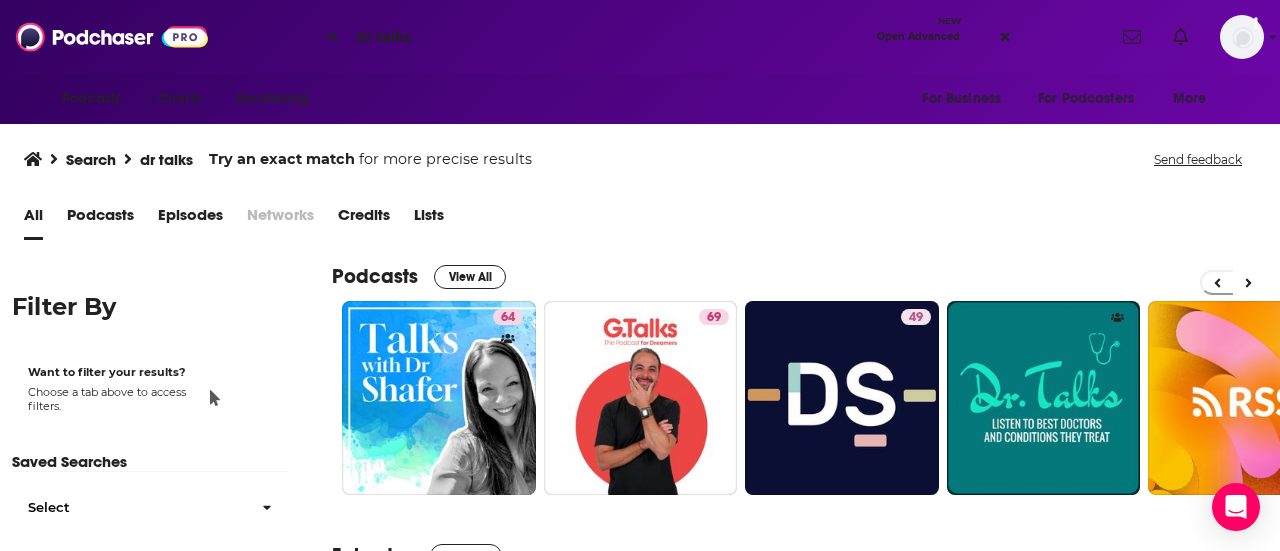 click on "dr talks" at bounding box center [608, 37] 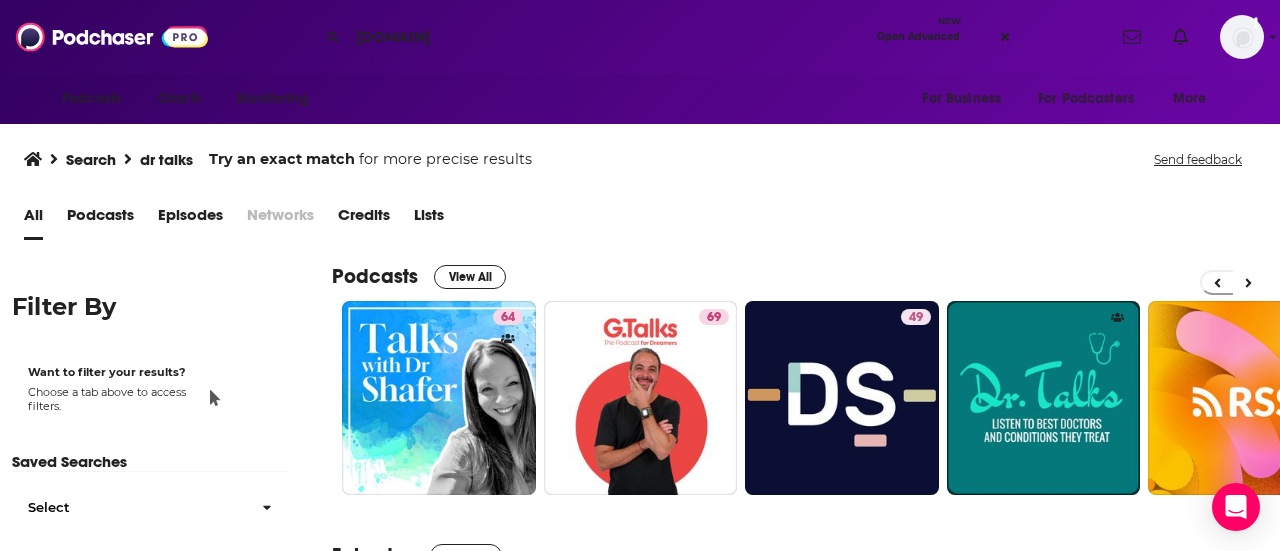 type on "[DOMAIN]" 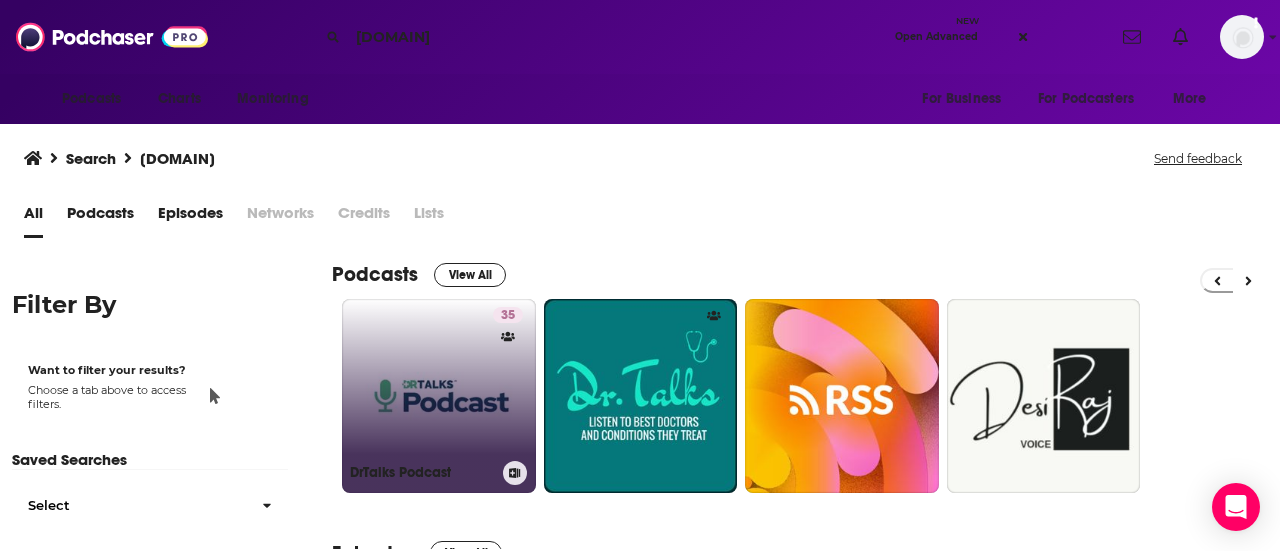 click on "[NUMBER] DrTalks Podcast" at bounding box center [439, 396] 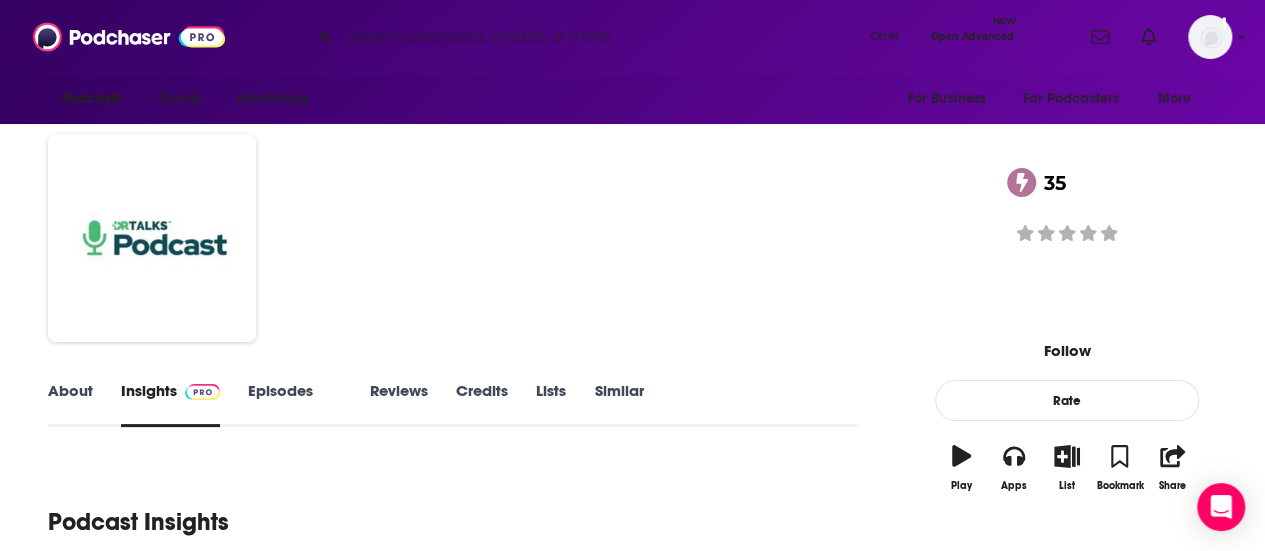 scroll, scrollTop: 286, scrollLeft: 0, axis: vertical 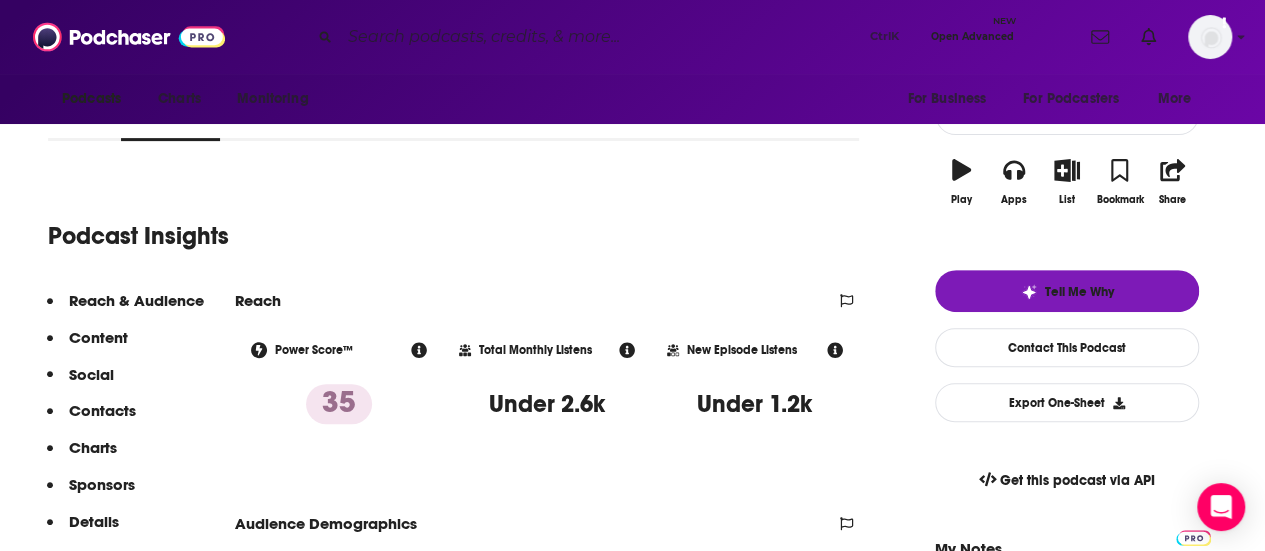 click at bounding box center [601, 37] 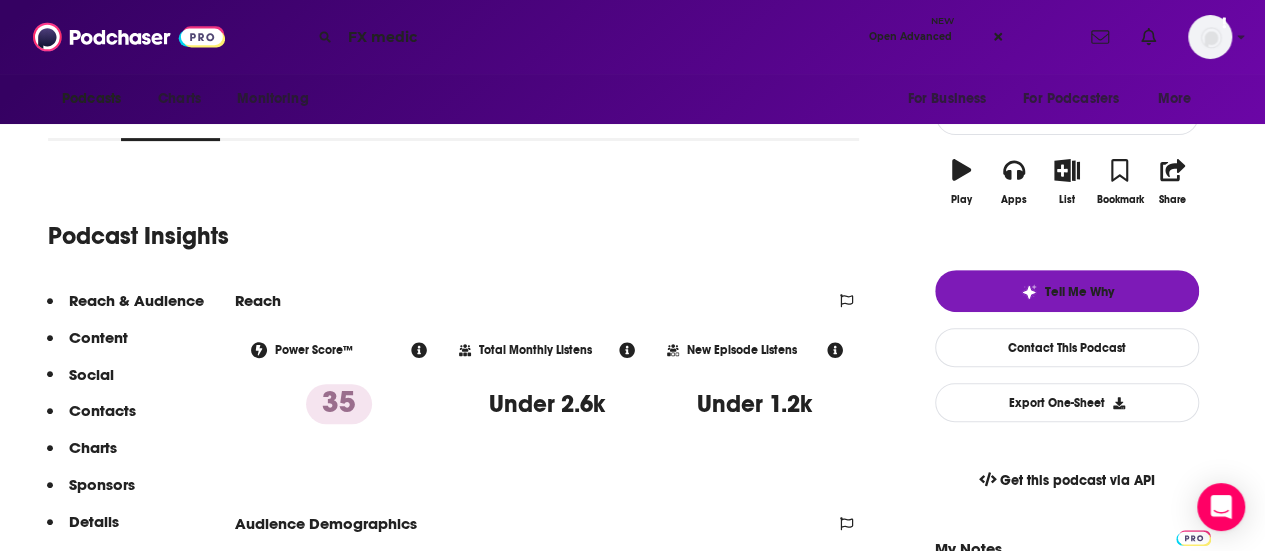 type on "FX medici" 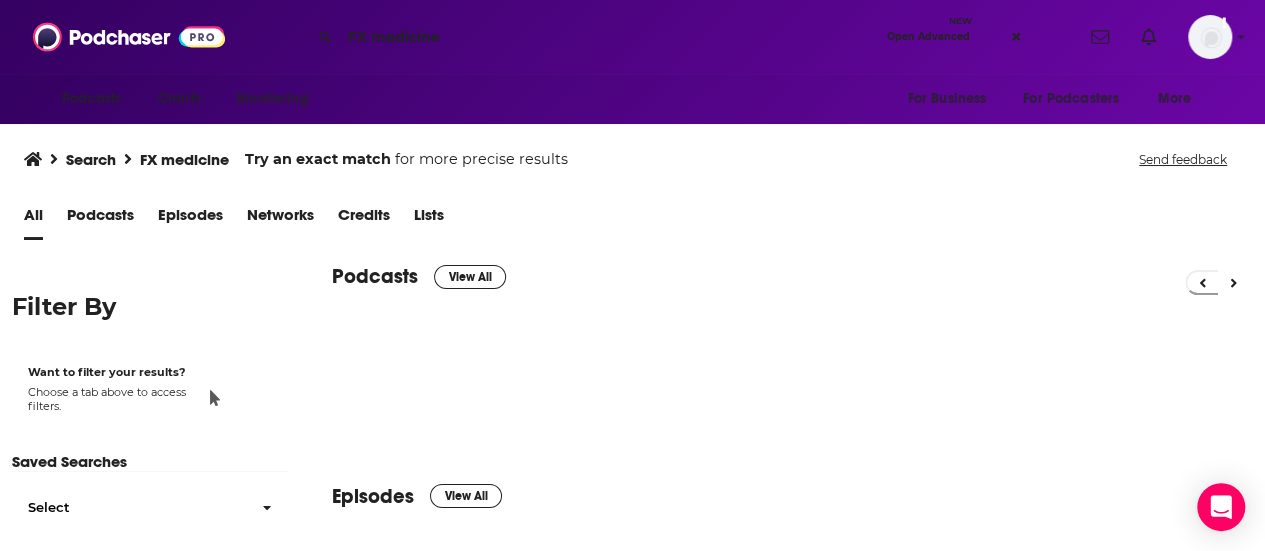 scroll, scrollTop: 0, scrollLeft: 0, axis: both 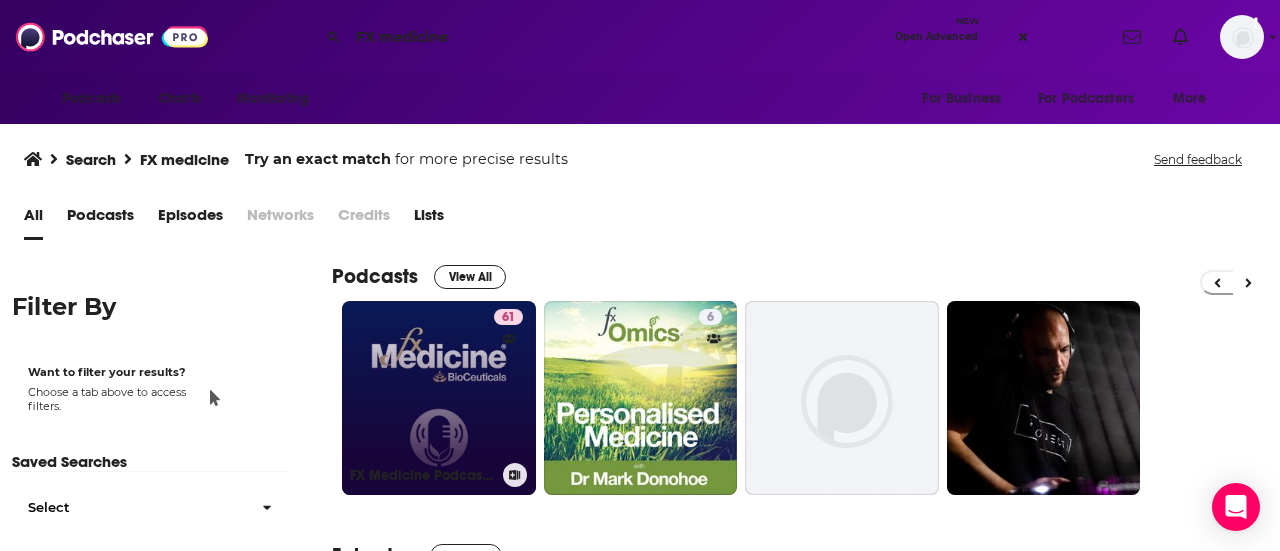 drag, startPoint x: 476, startPoint y: 393, endPoint x: 407, endPoint y: 389, distance: 69.115845 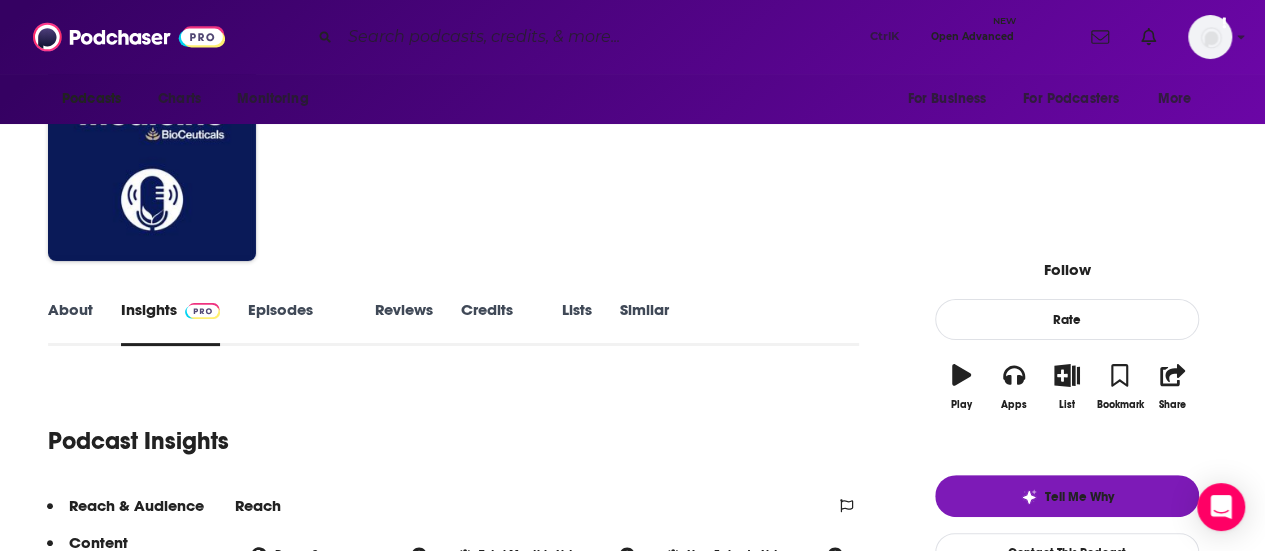 scroll, scrollTop: 0, scrollLeft: 0, axis: both 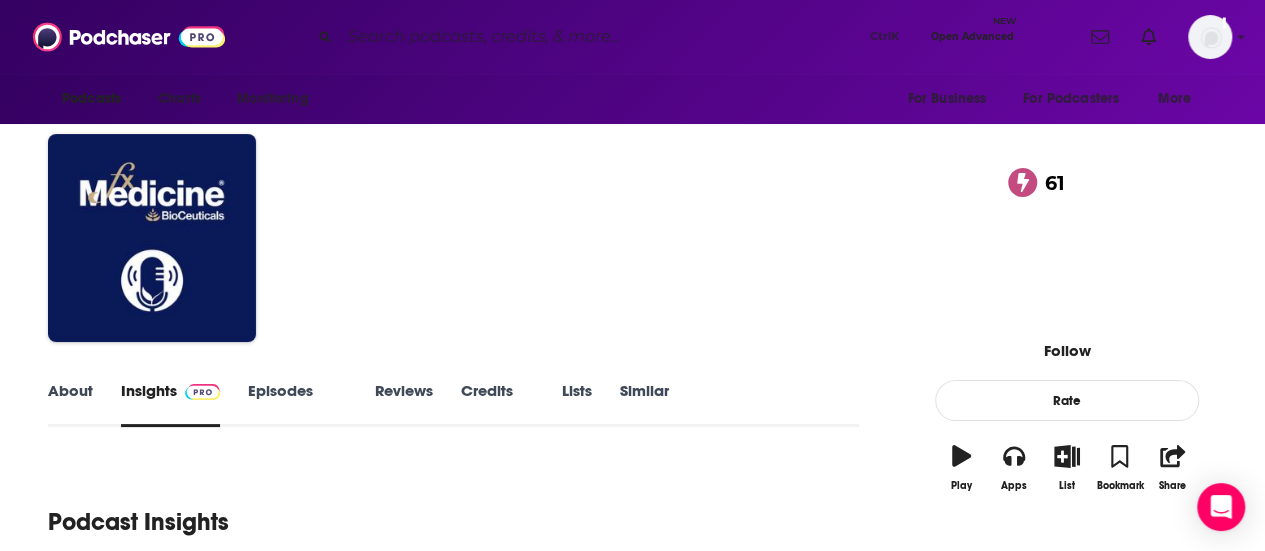 click at bounding box center [601, 37] 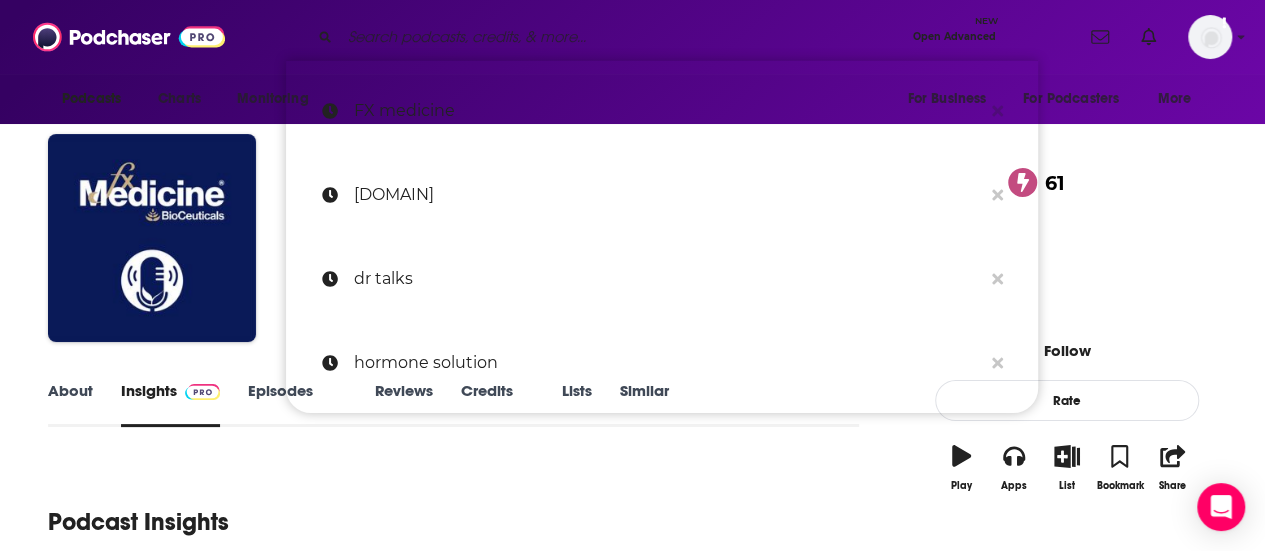 paste on "Designs for Health" 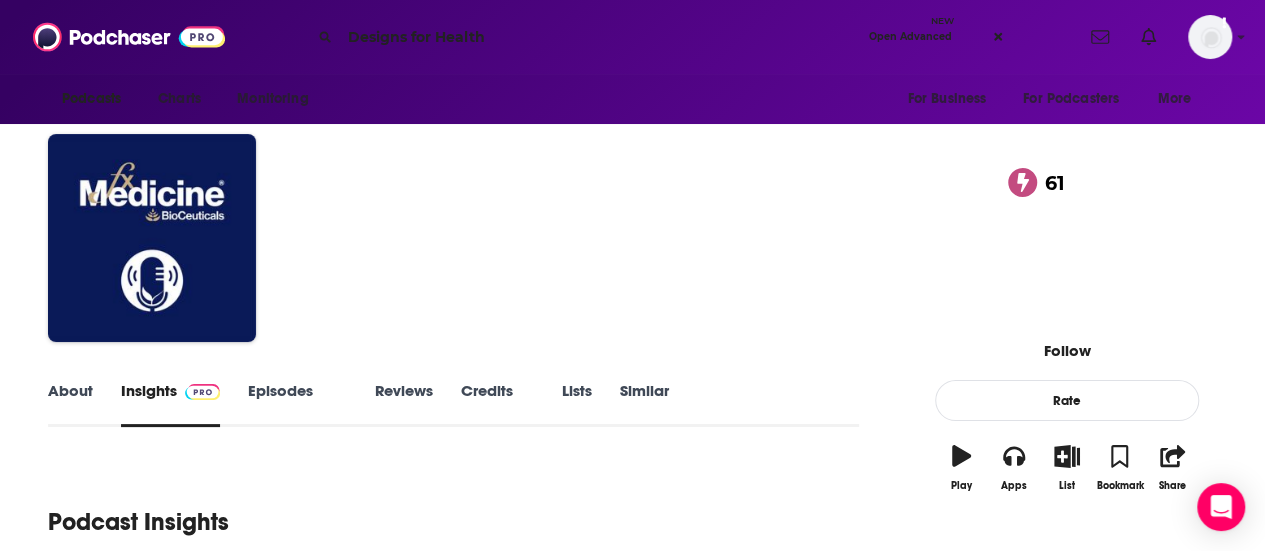 type on "Designs for Health" 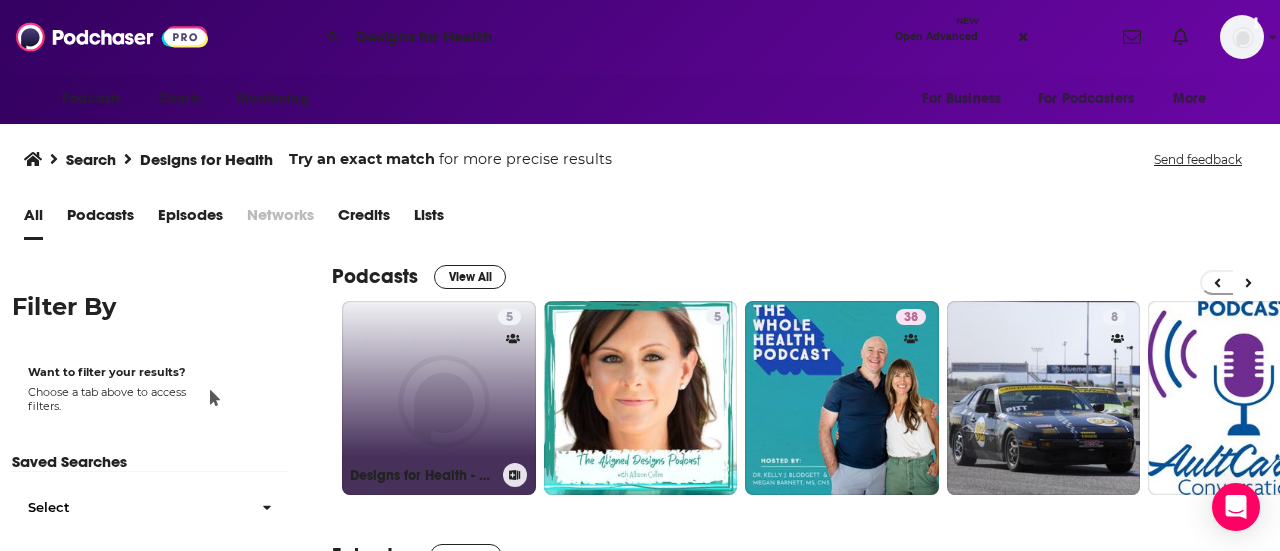 click on "[NUMBER] Designs for Health - Educational Podcasts" at bounding box center [439, 398] 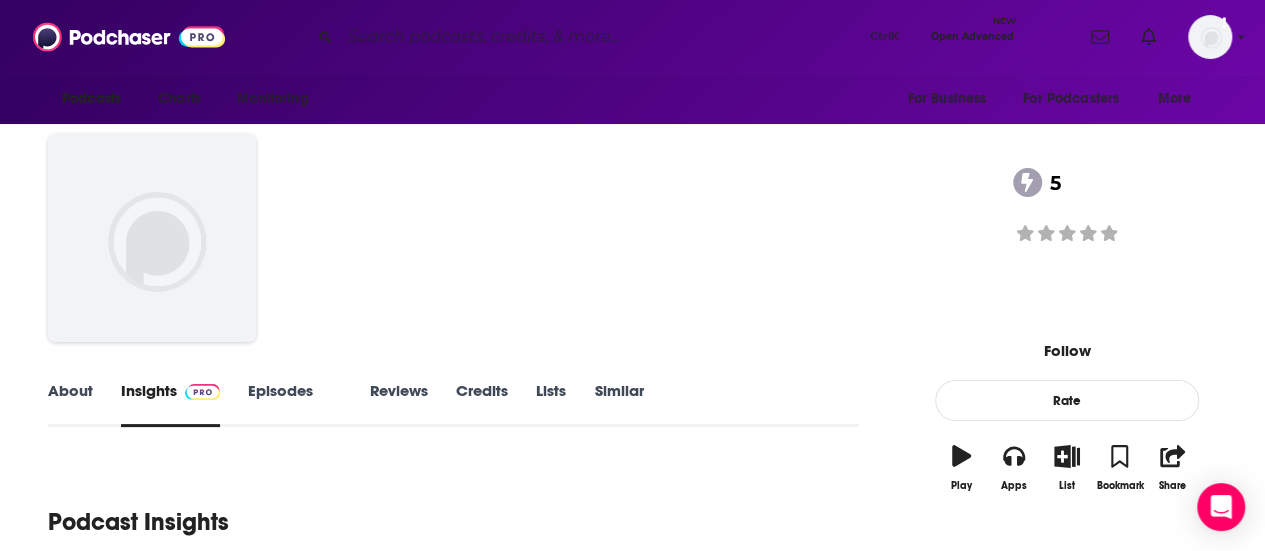 click on "About" at bounding box center (70, 404) 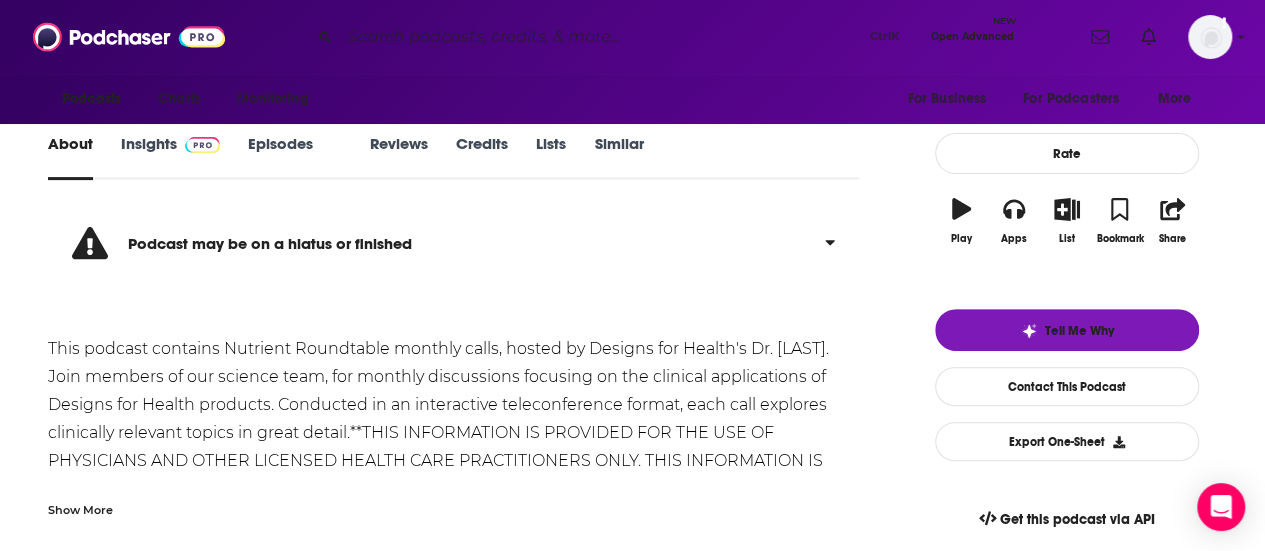 scroll, scrollTop: 263, scrollLeft: 0, axis: vertical 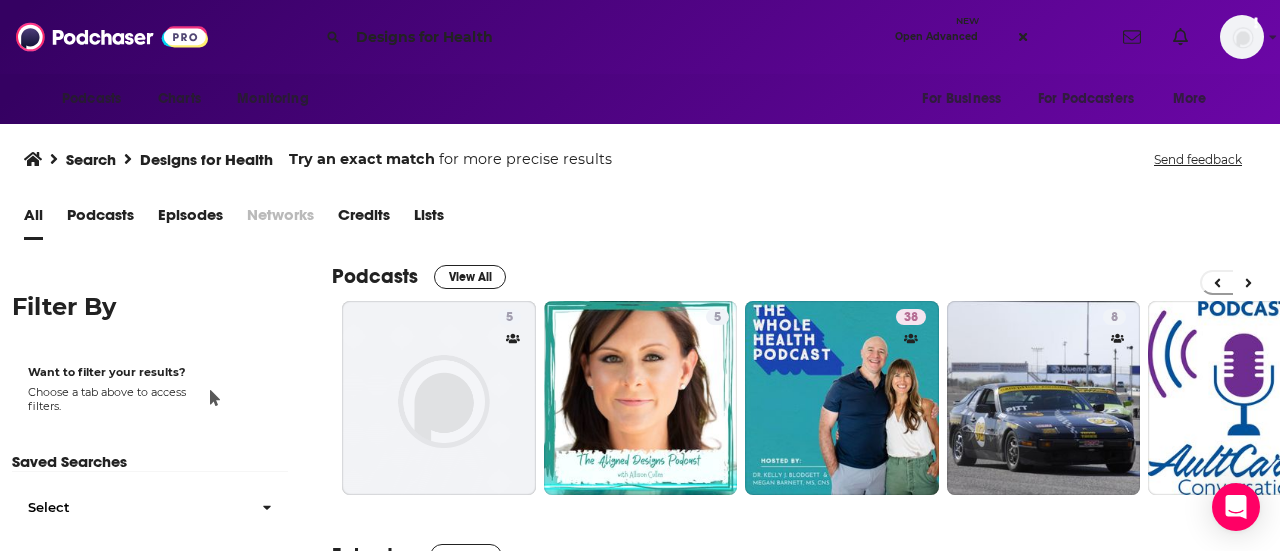 click on "Designs for Health" at bounding box center (617, 37) 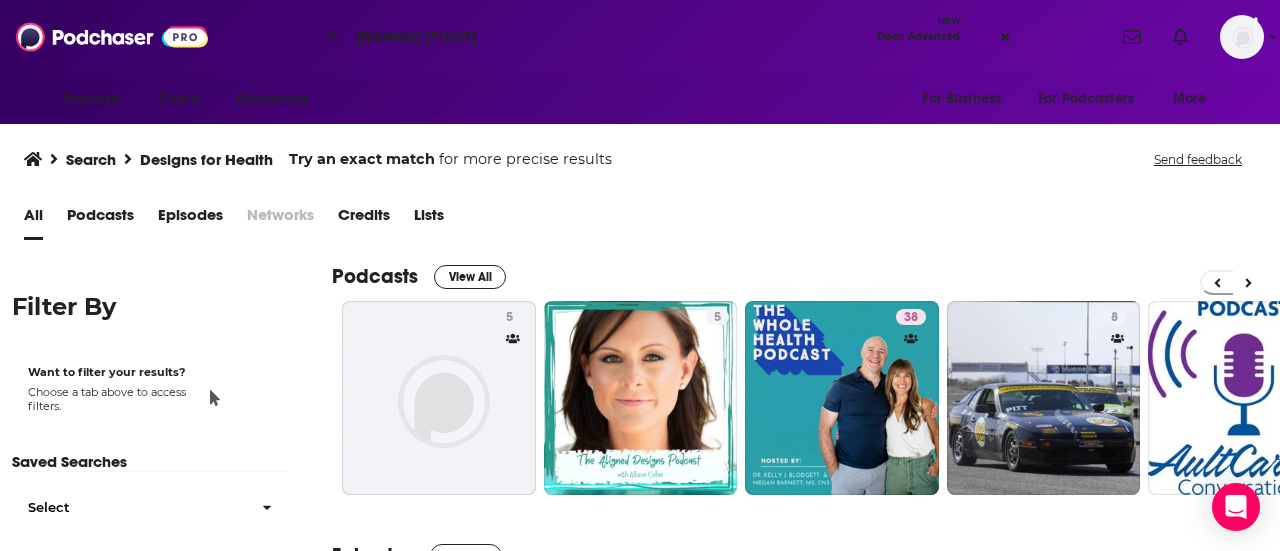 type on "[BRAND] [FIRST]" 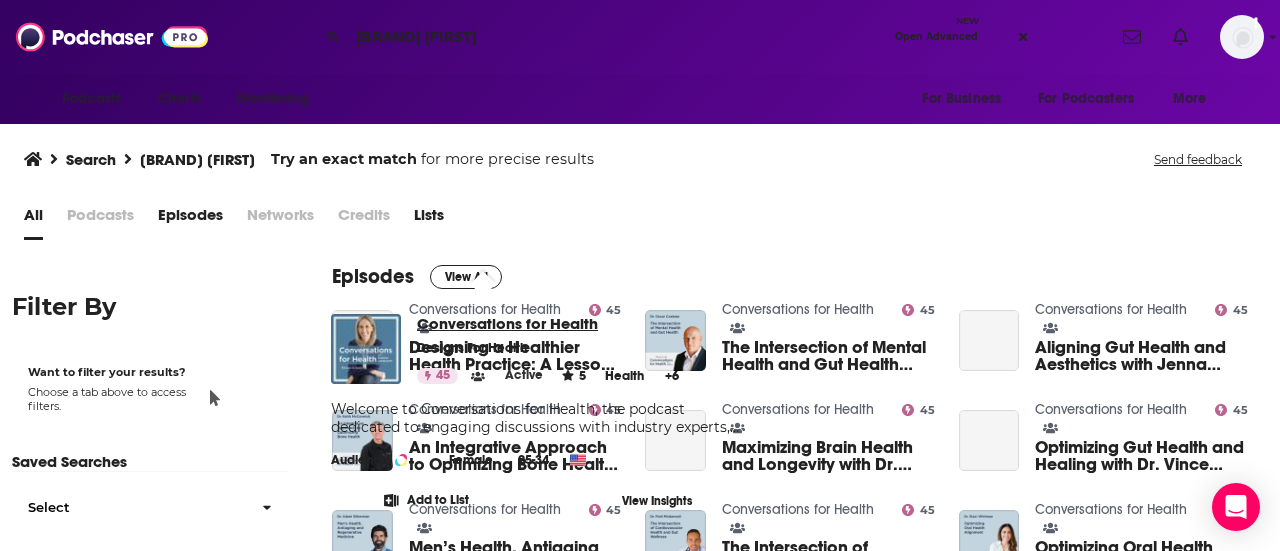 click on "Conversations for Health" at bounding box center [519, 323] 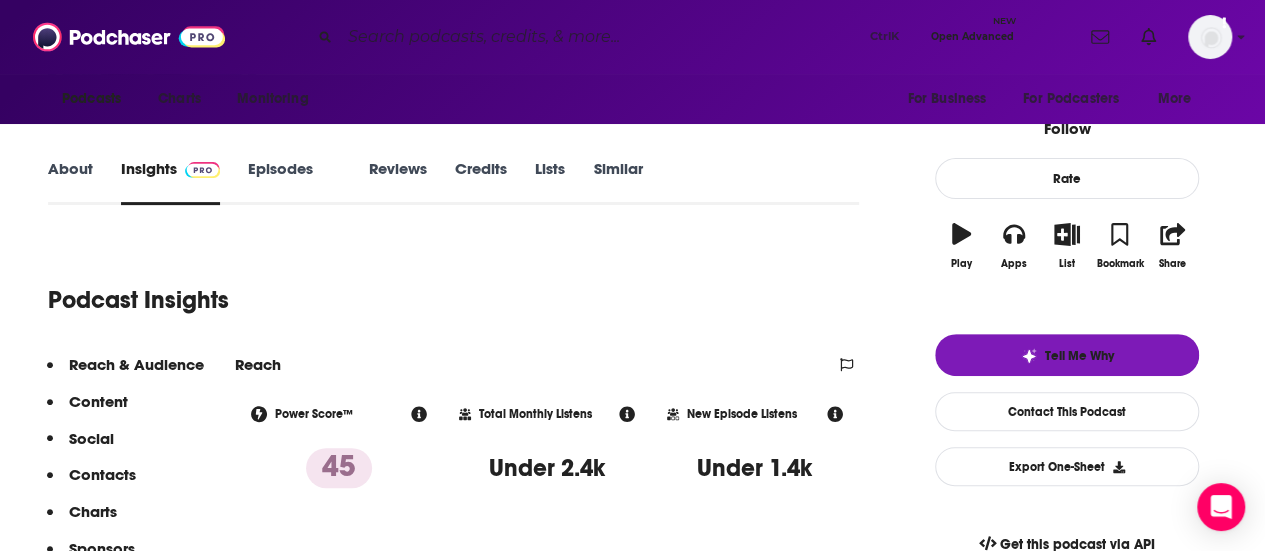 scroll, scrollTop: 223, scrollLeft: 0, axis: vertical 